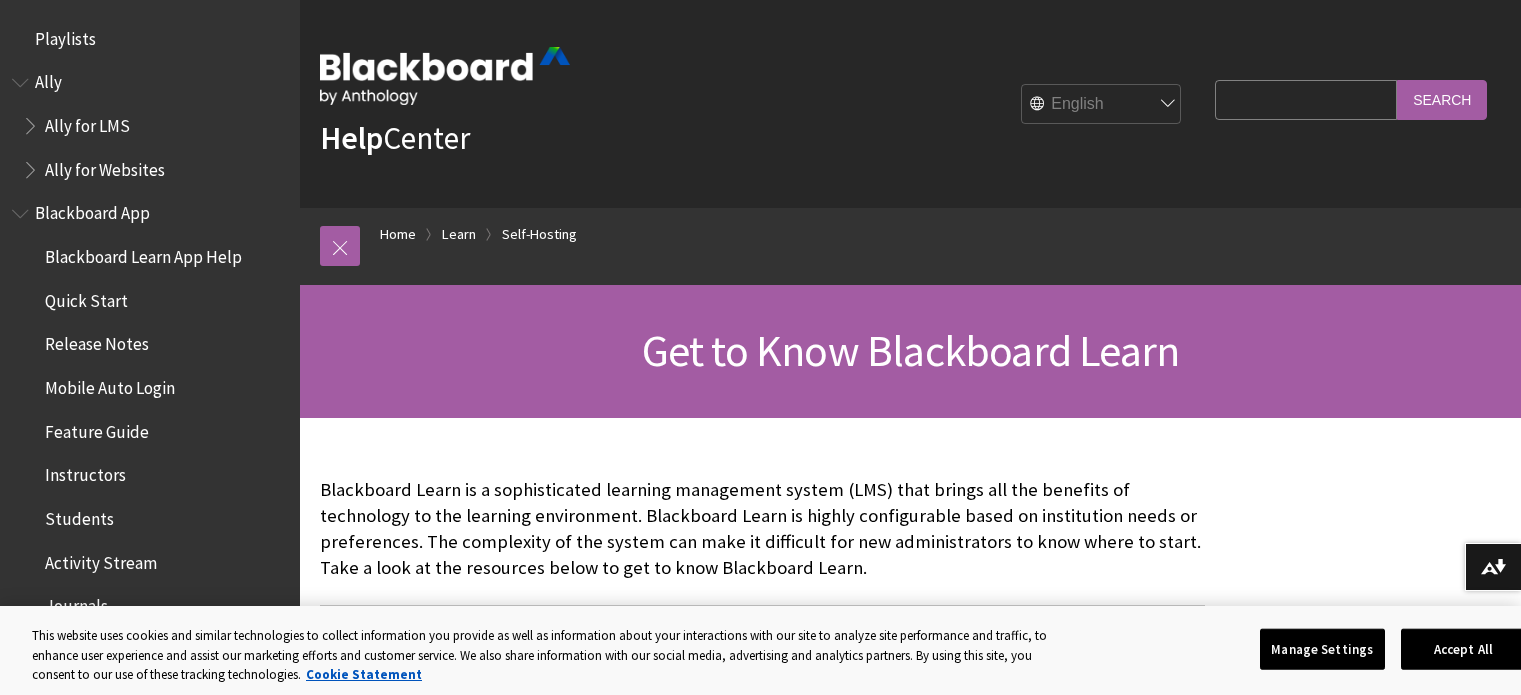 scroll, scrollTop: 0, scrollLeft: 0, axis: both 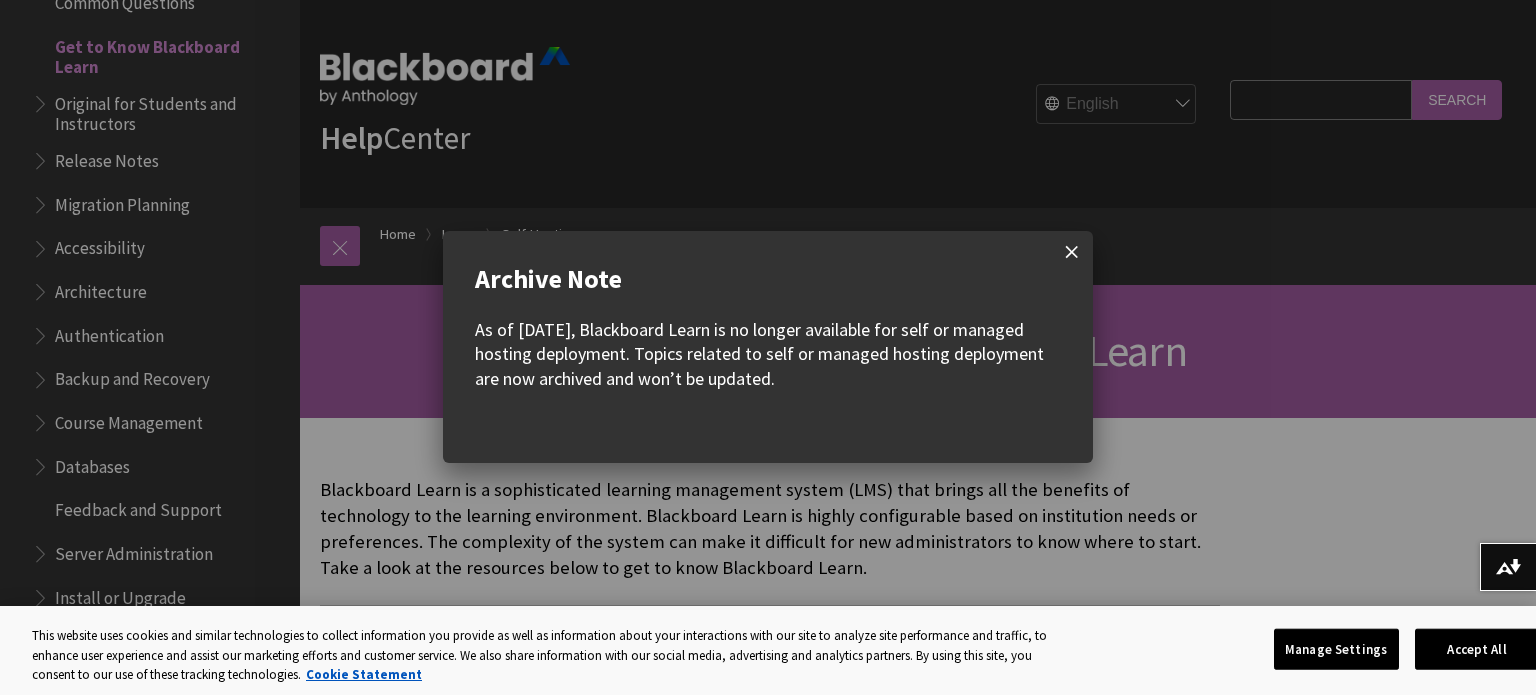 click at bounding box center (1072, 252) 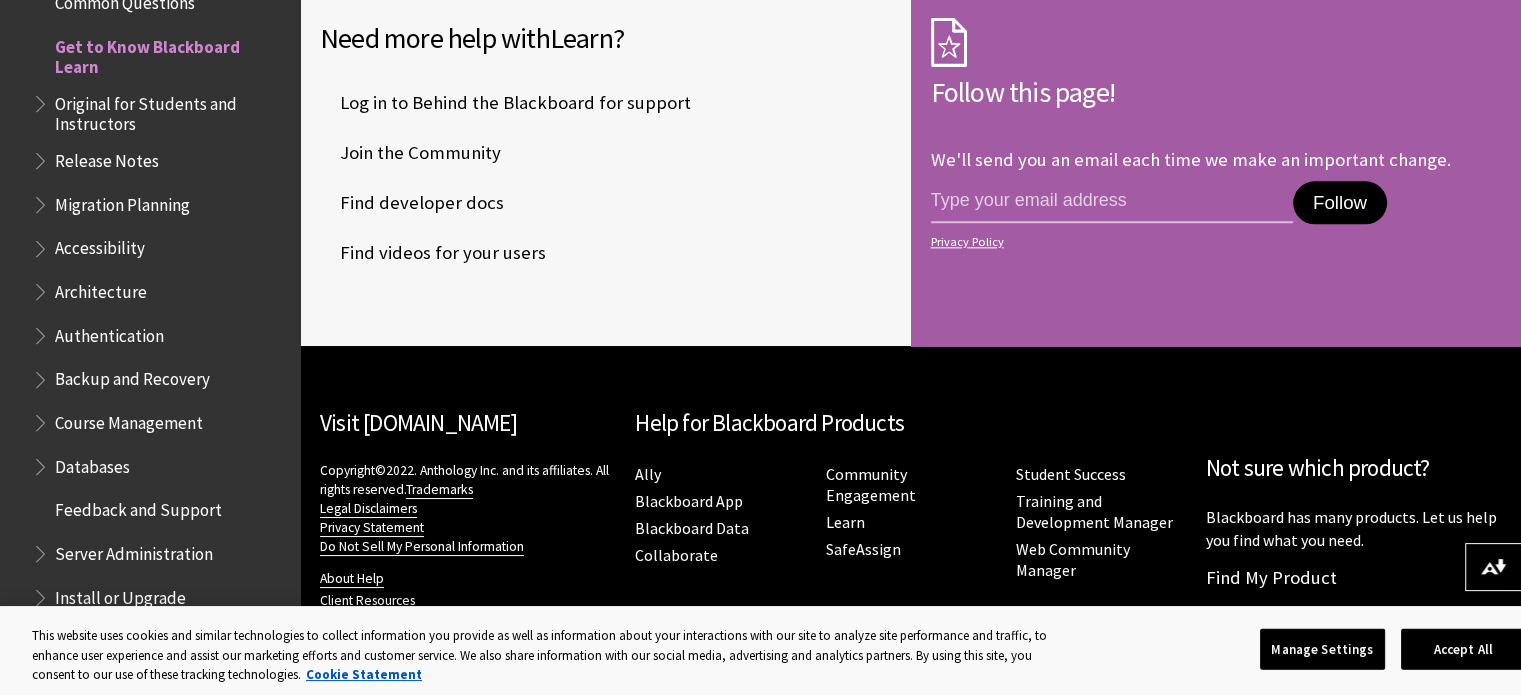 scroll, scrollTop: 2554, scrollLeft: 0, axis: vertical 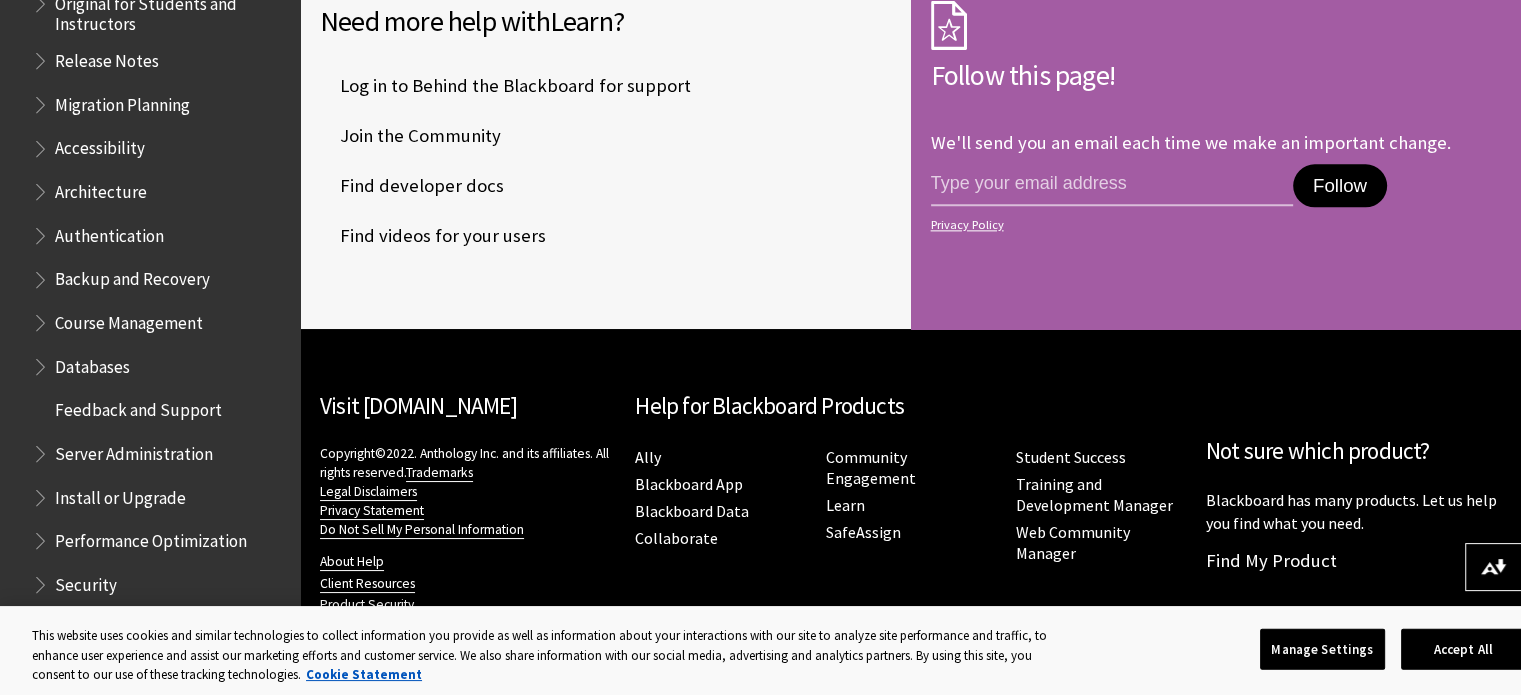 click on "Migration Planning" at bounding box center [122, 101] 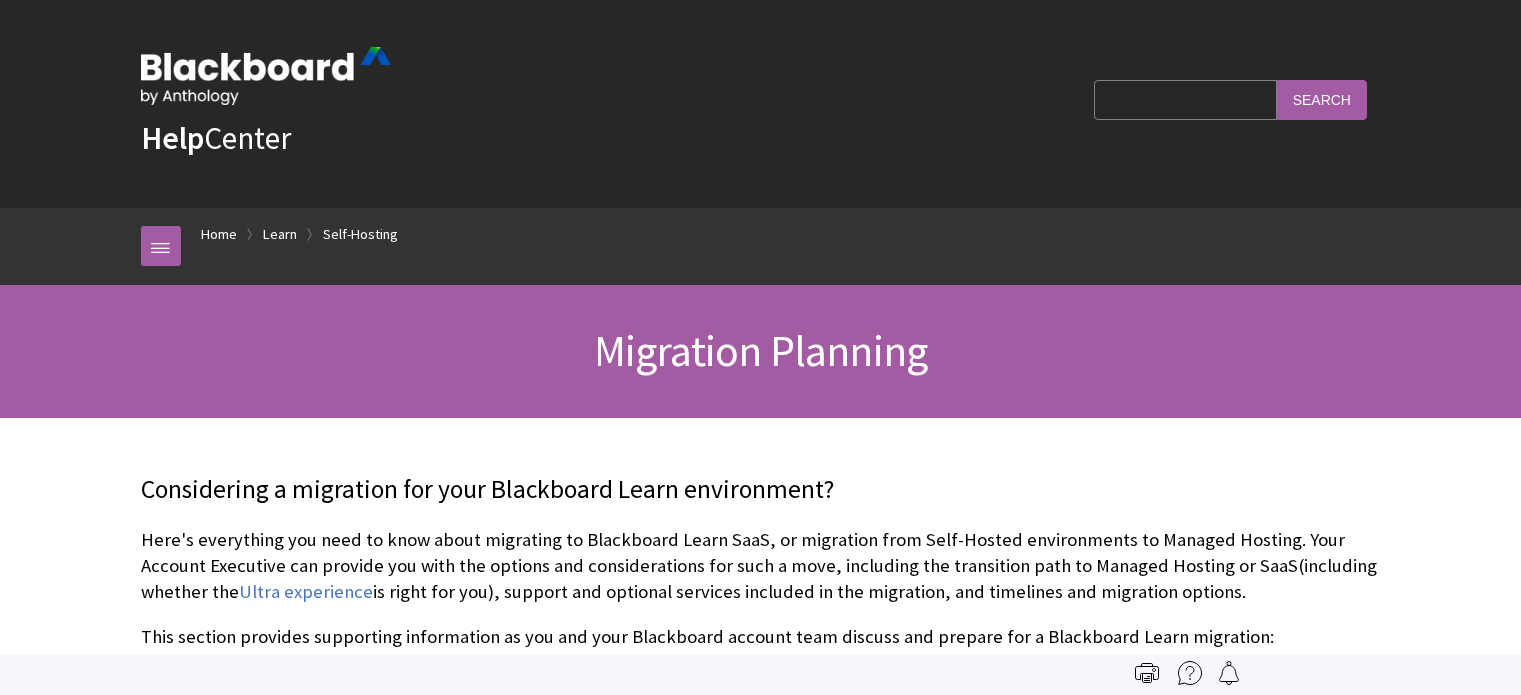 scroll, scrollTop: 0, scrollLeft: 0, axis: both 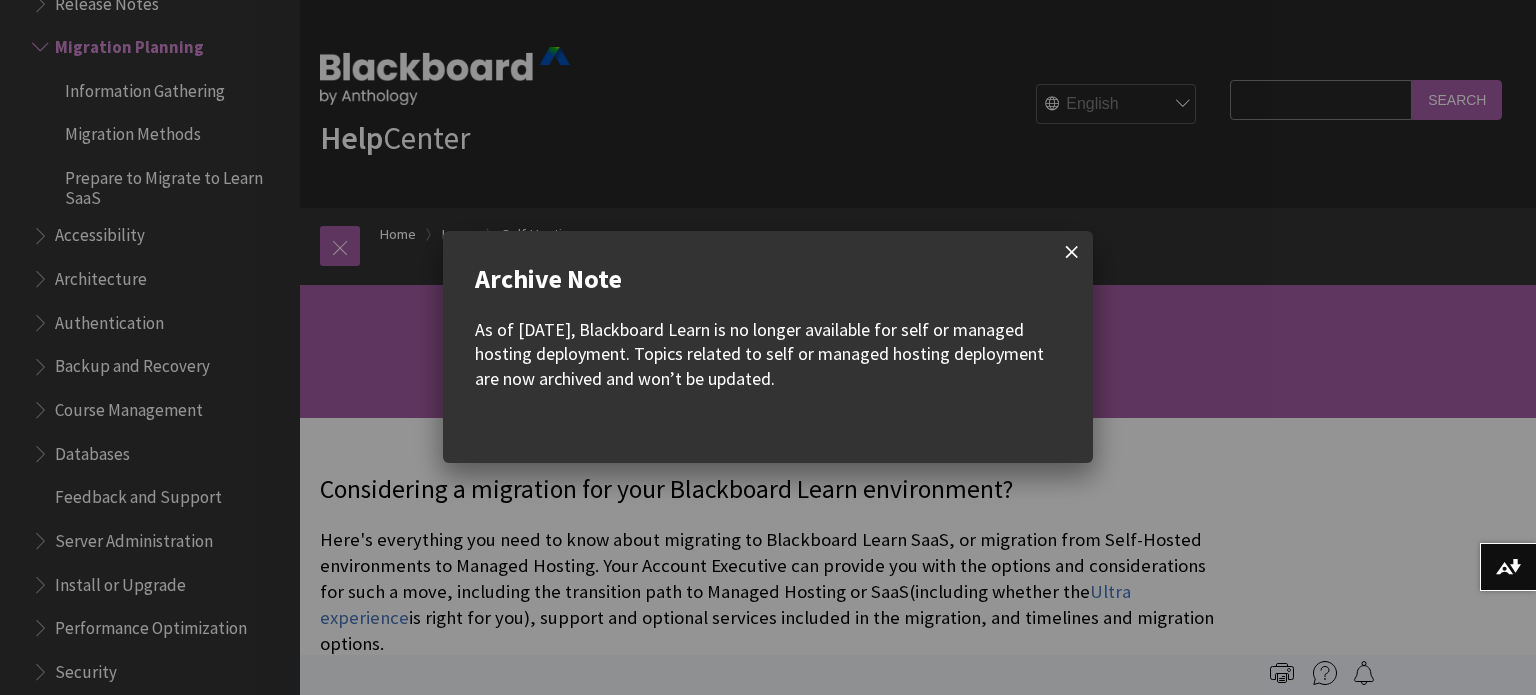 click at bounding box center (1072, 252) 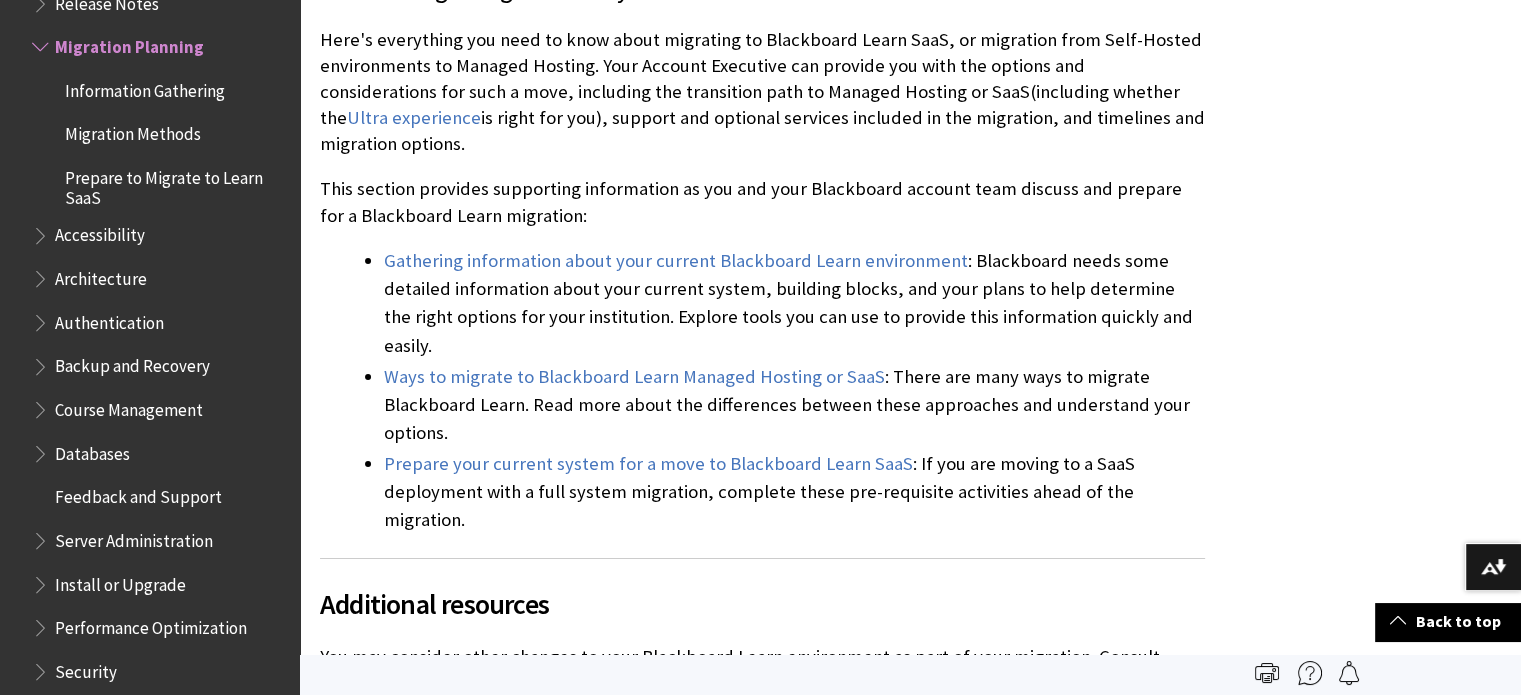 scroll, scrollTop: 400, scrollLeft: 0, axis: vertical 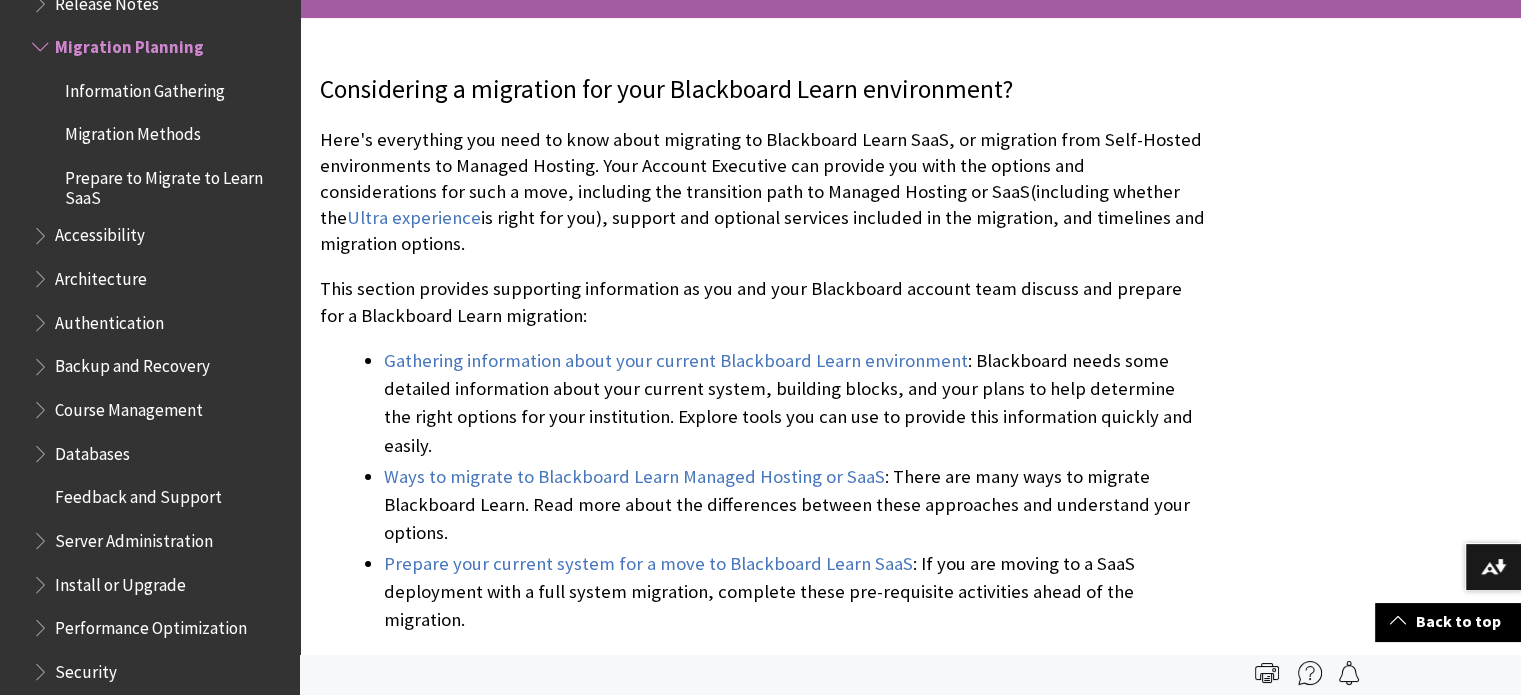 click on "Accessibility" at bounding box center [100, 232] 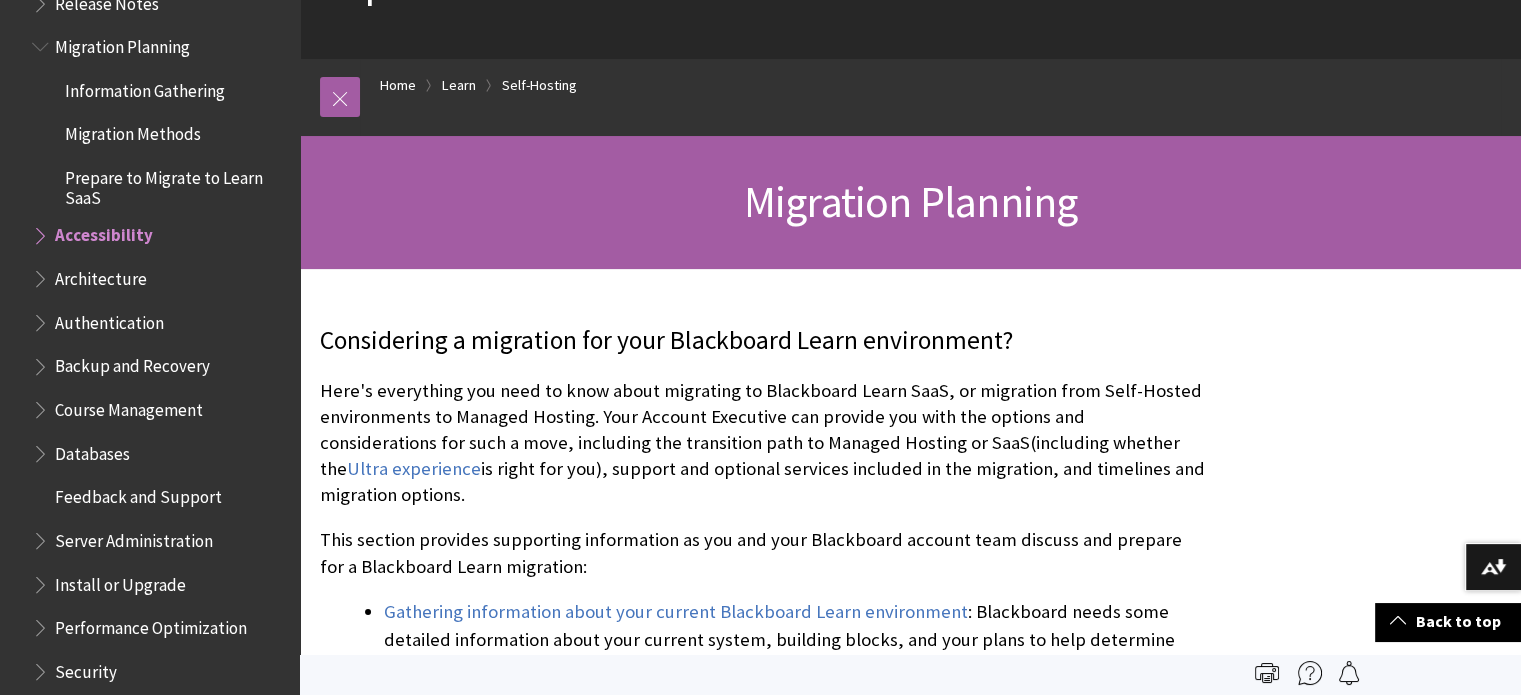 scroll, scrollTop: 0, scrollLeft: 0, axis: both 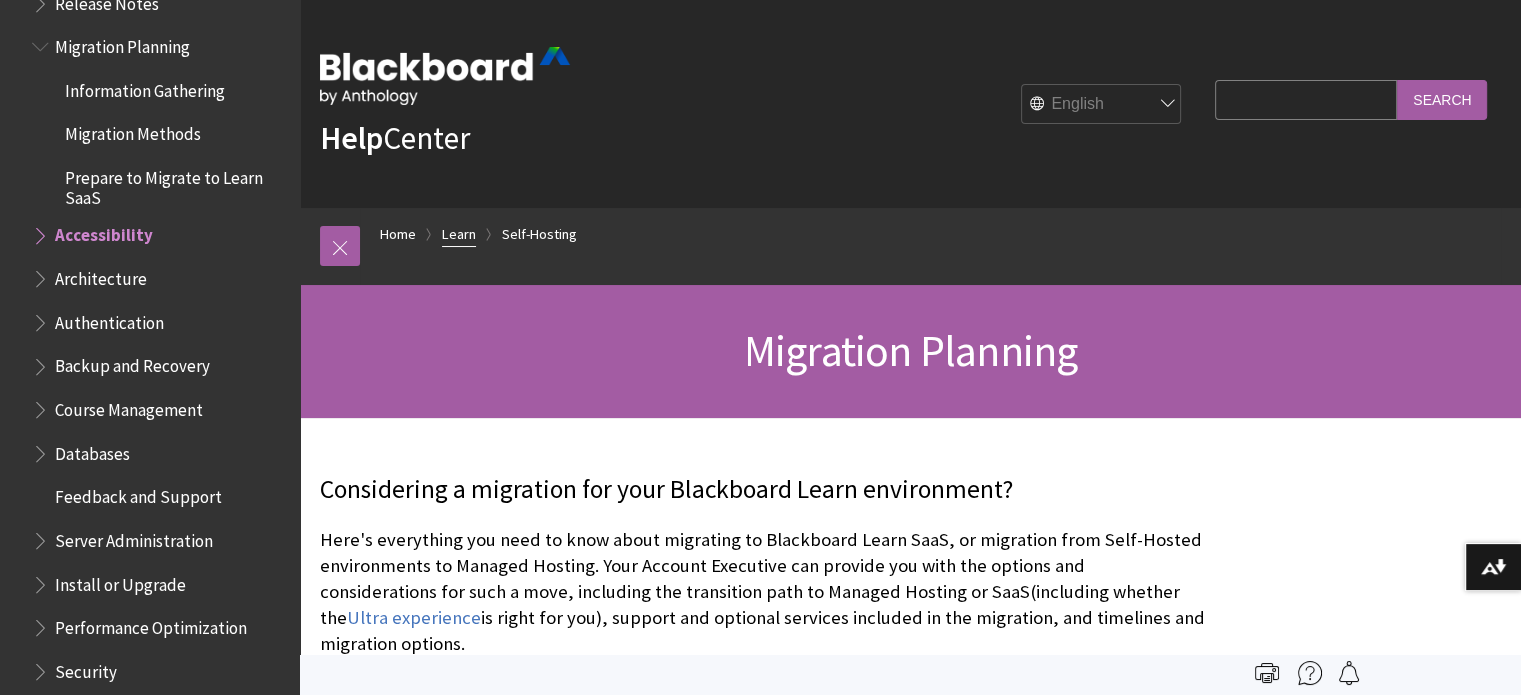 click on "Learn" at bounding box center (459, 234) 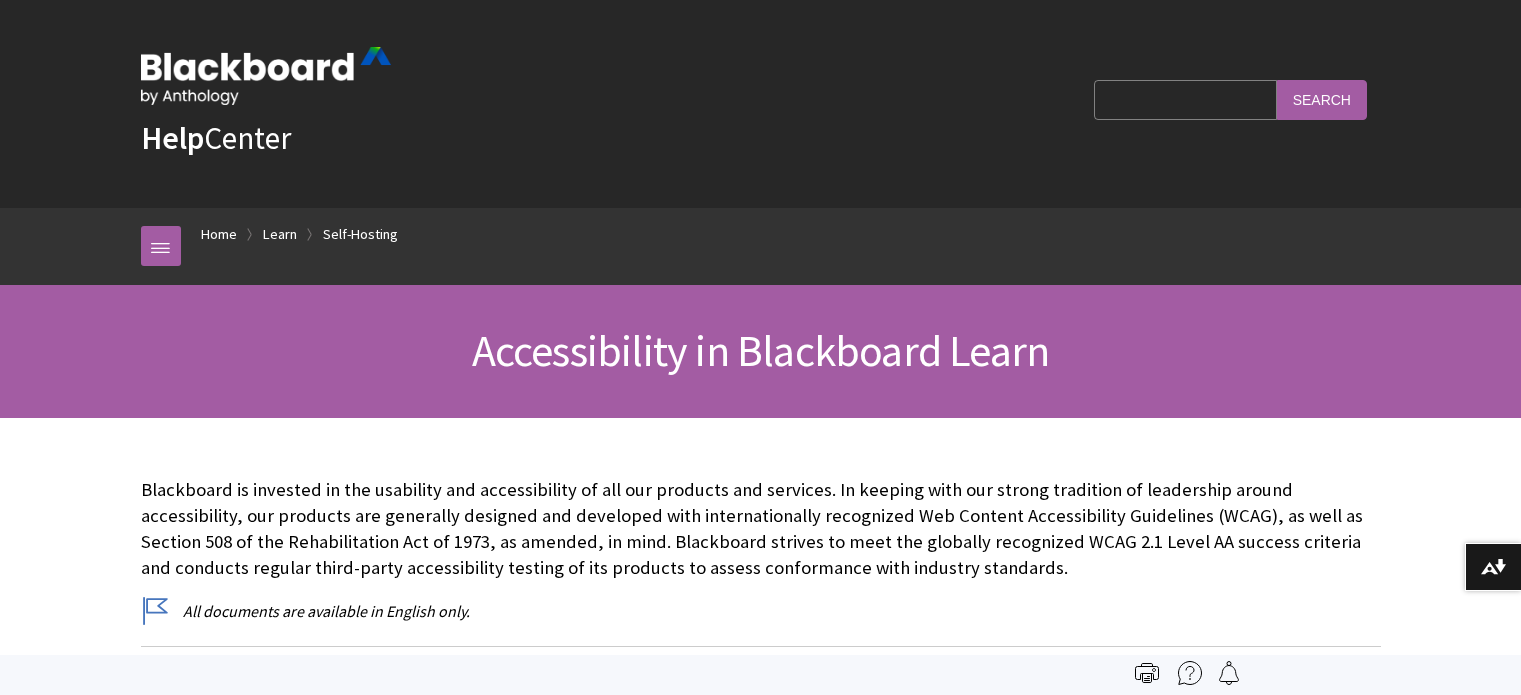 scroll, scrollTop: 0, scrollLeft: 0, axis: both 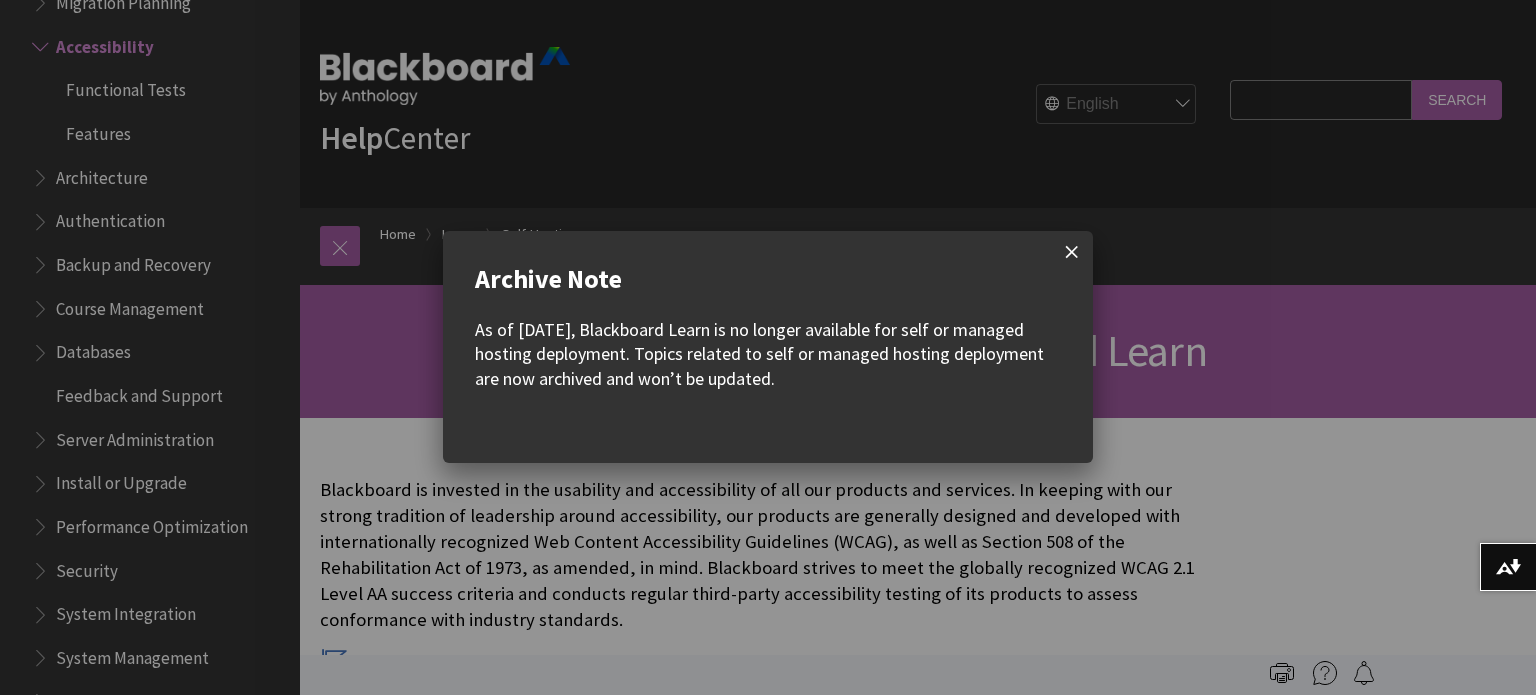 click at bounding box center (1072, 252) 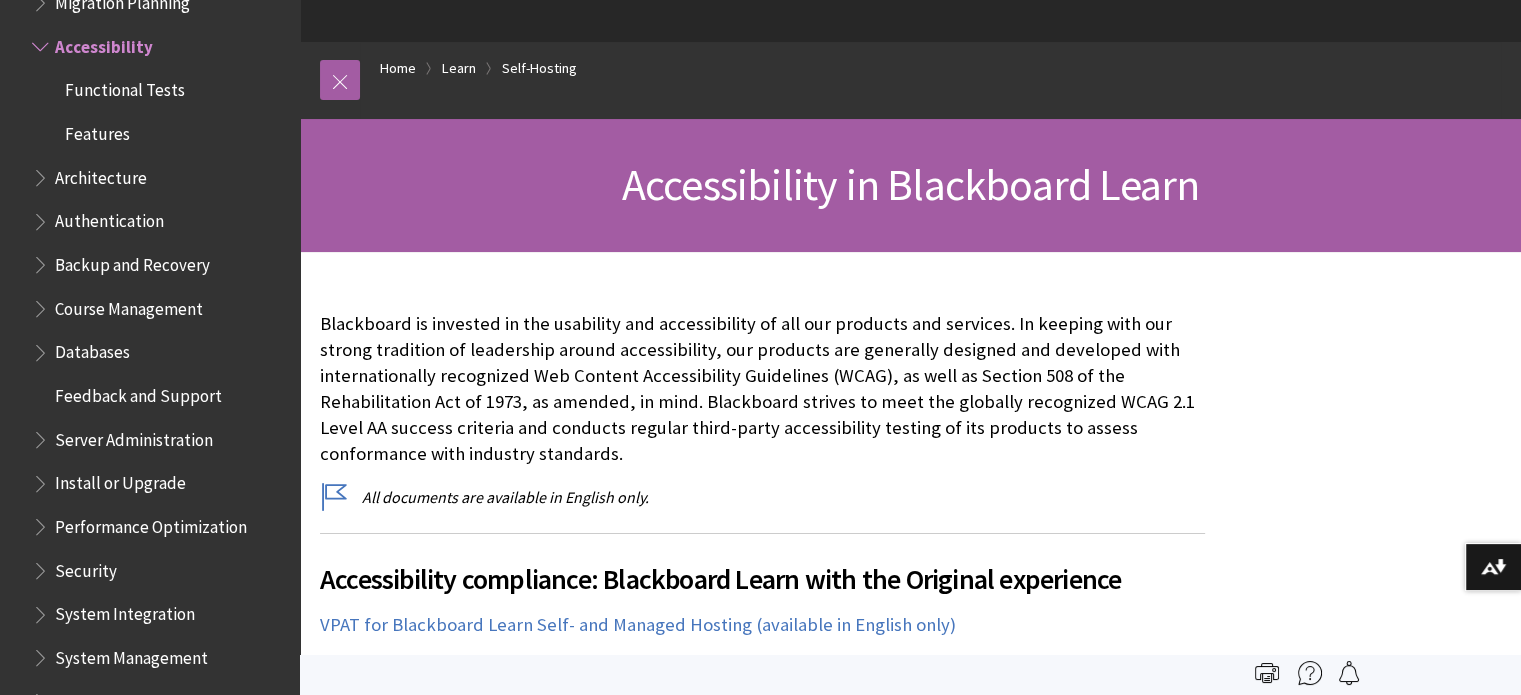 scroll, scrollTop: 0, scrollLeft: 0, axis: both 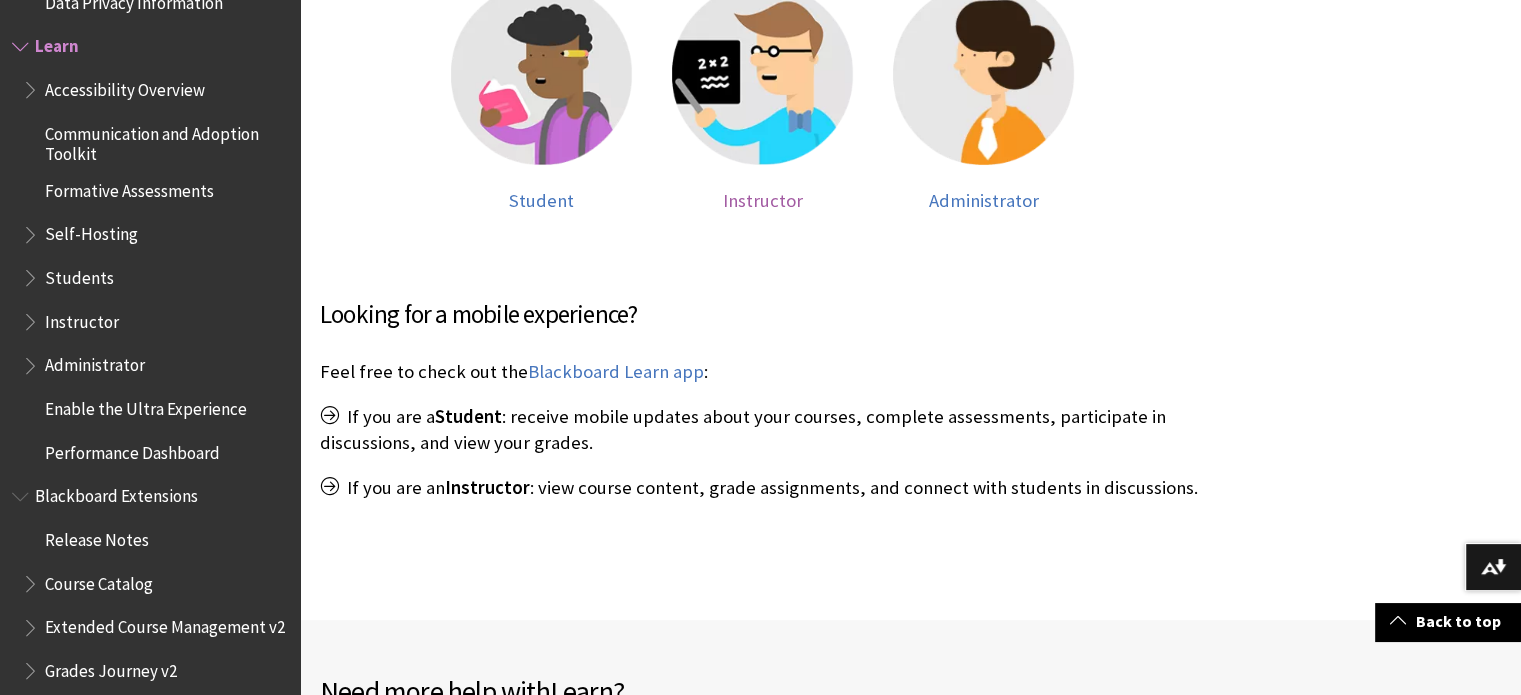 click on "Instructor" at bounding box center (763, 200) 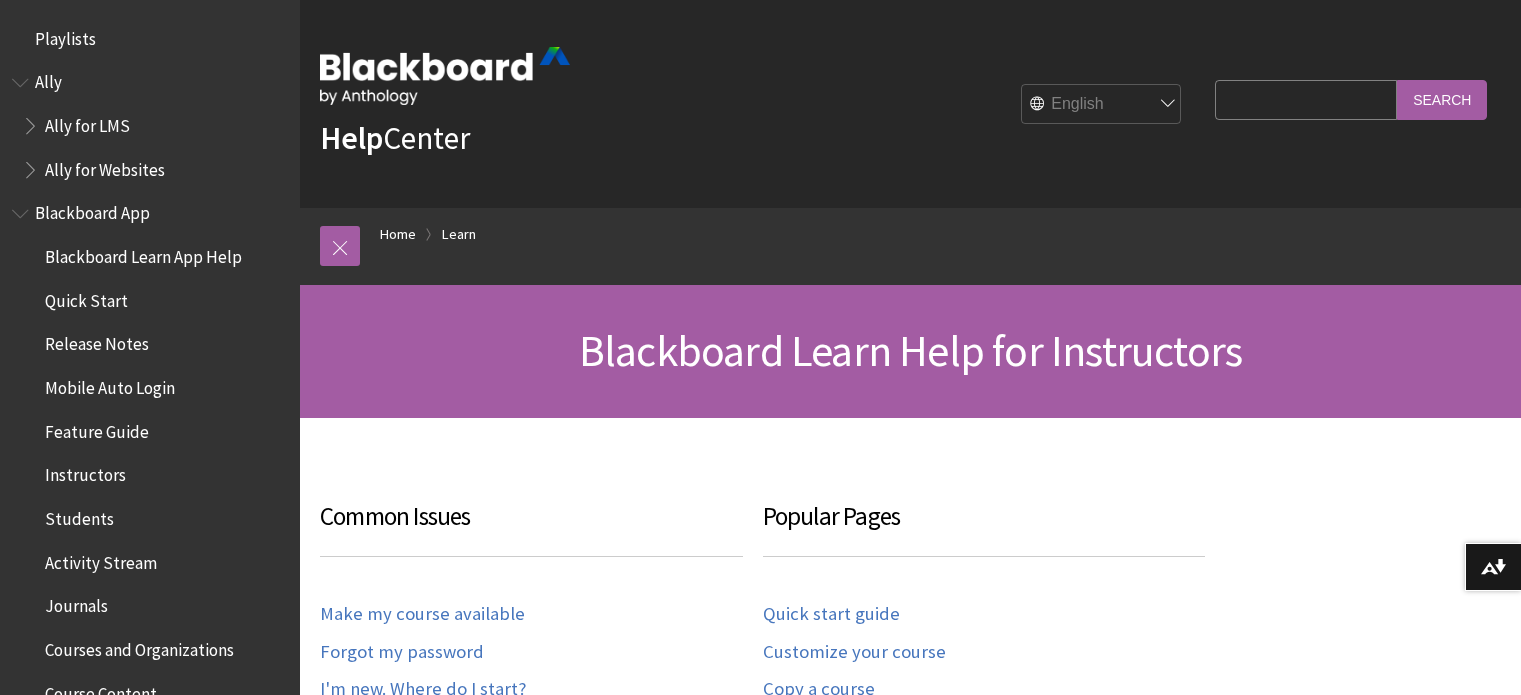 scroll, scrollTop: 0, scrollLeft: 0, axis: both 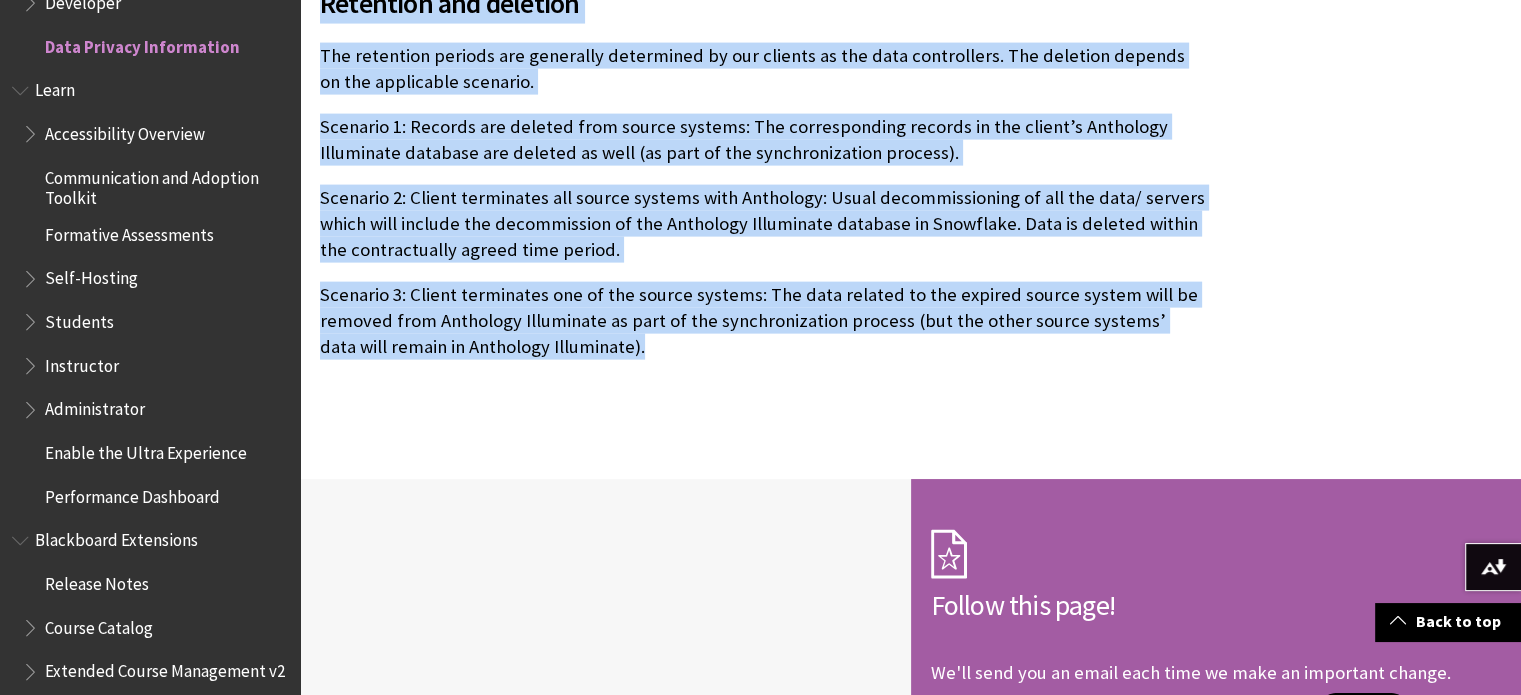 drag, startPoint x: 319, startPoint y: 185, endPoint x: 604, endPoint y: 281, distance: 300.7341 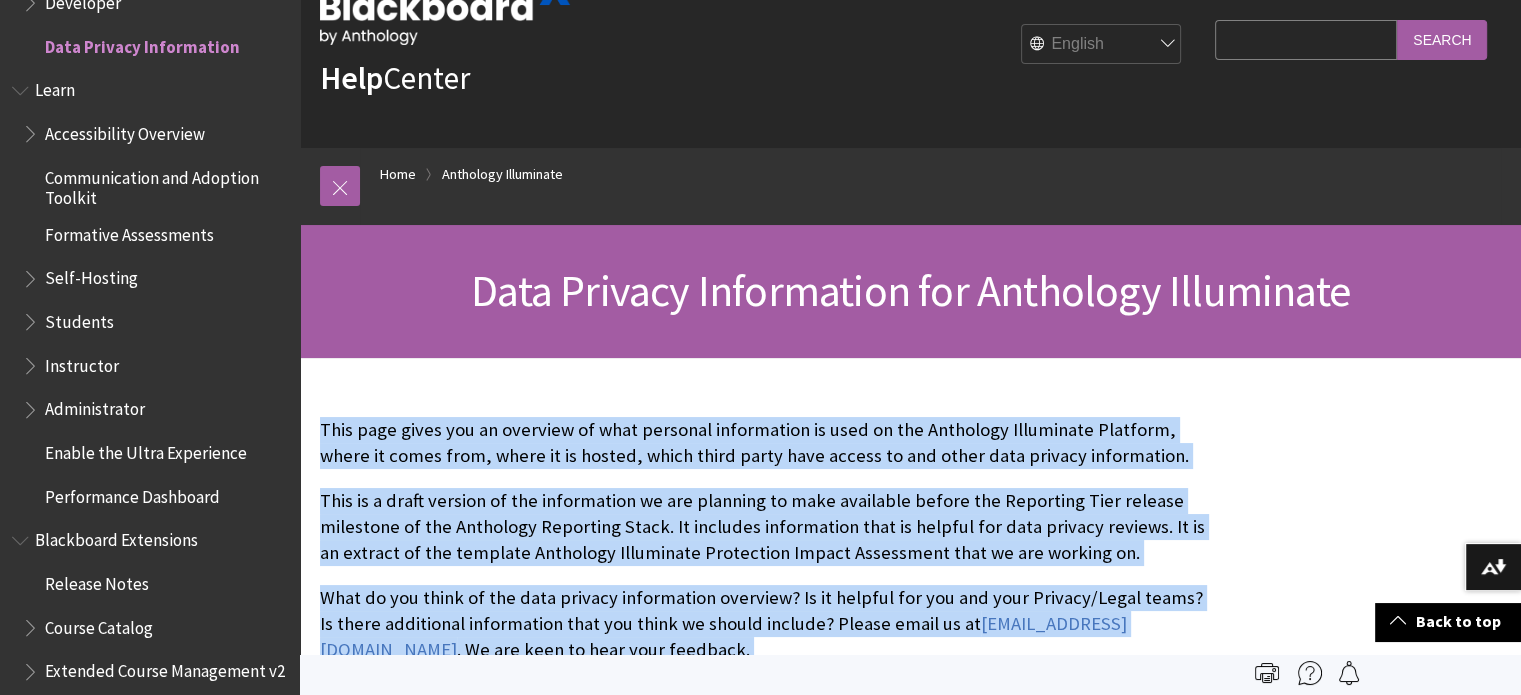 scroll, scrollTop: 0, scrollLeft: 0, axis: both 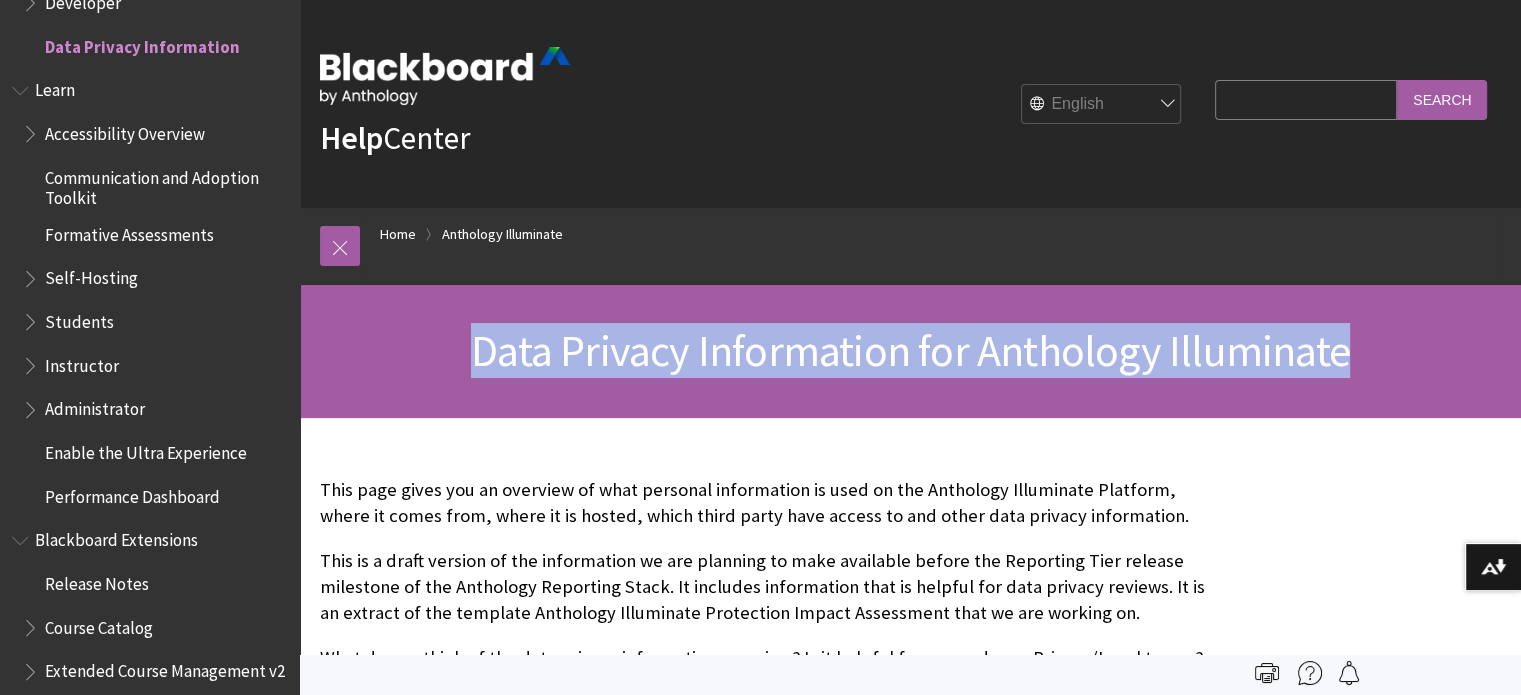 drag, startPoint x: 1374, startPoint y: 348, endPoint x: 475, endPoint y: 365, distance: 899.1607 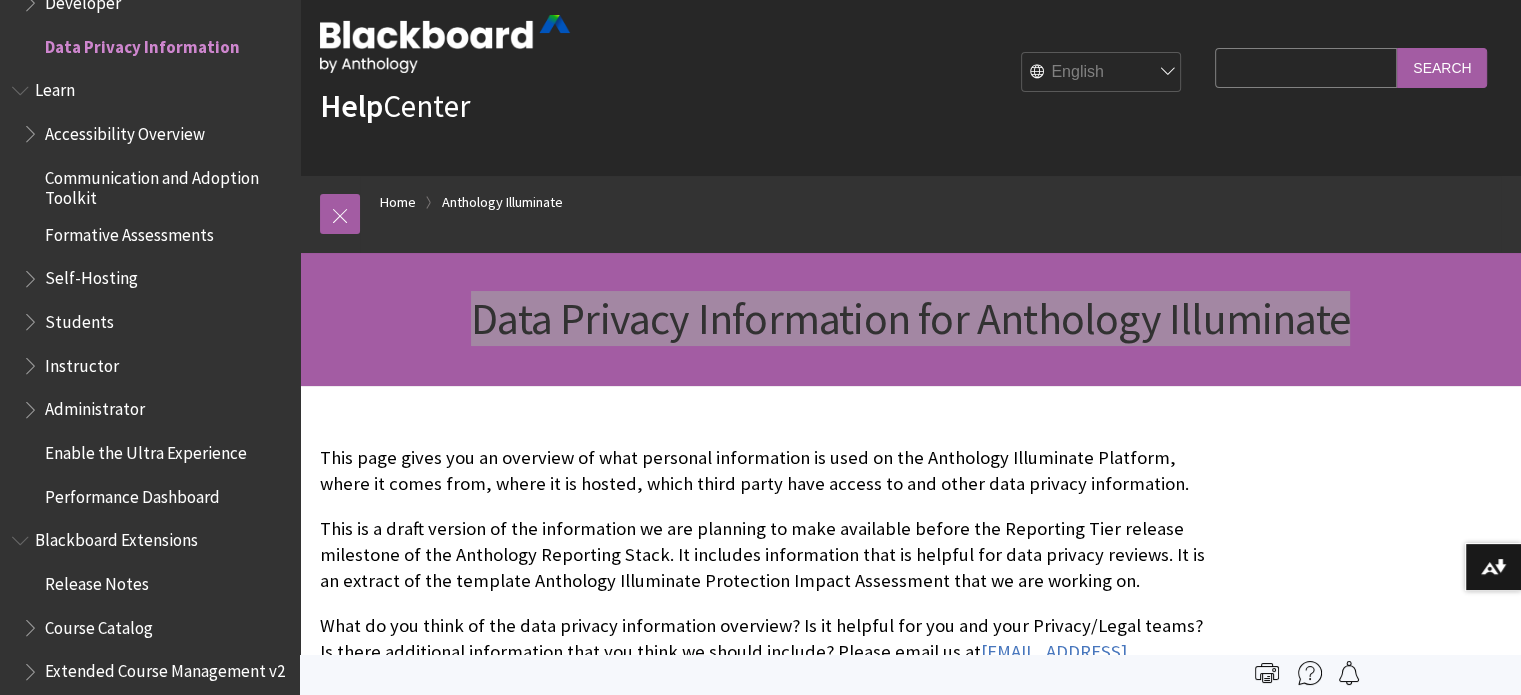 scroll, scrollTop: 0, scrollLeft: 0, axis: both 